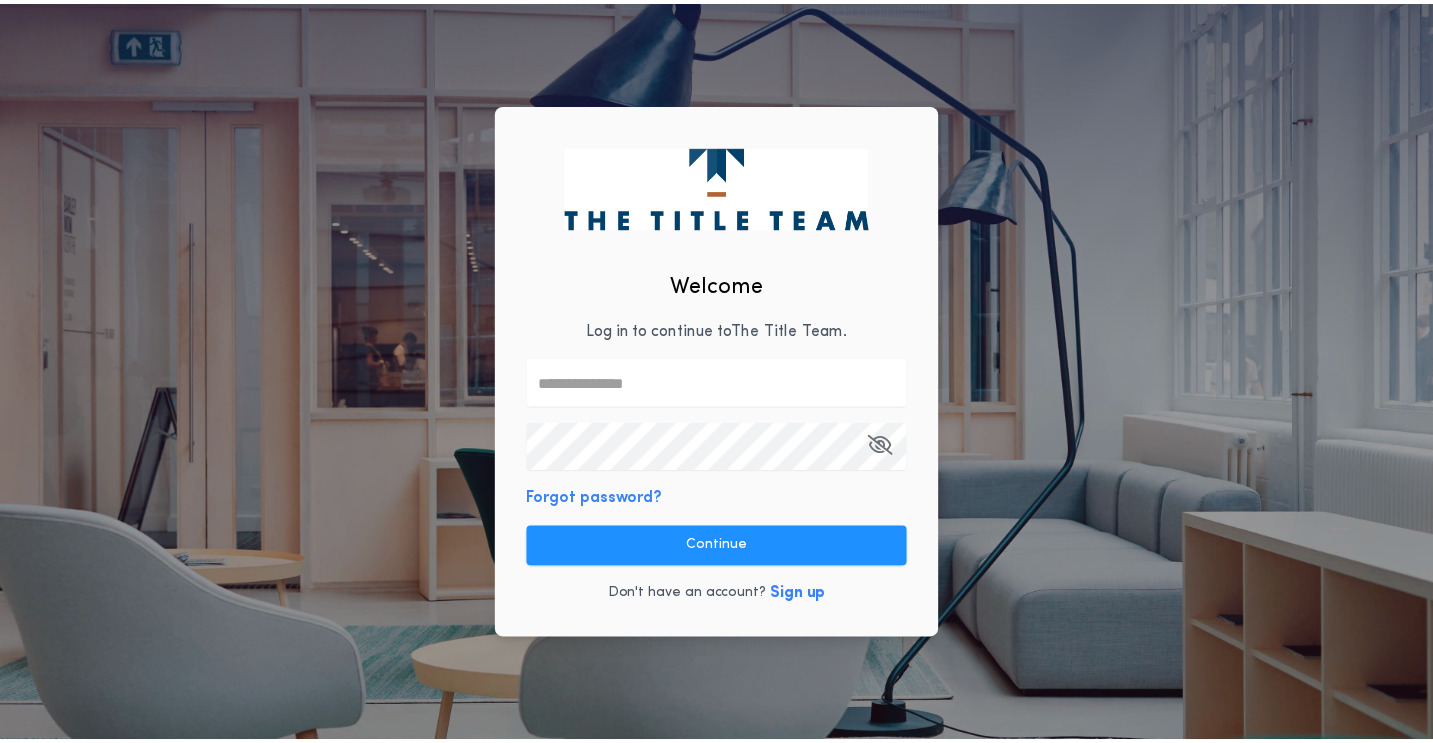 scroll, scrollTop: 0, scrollLeft: 0, axis: both 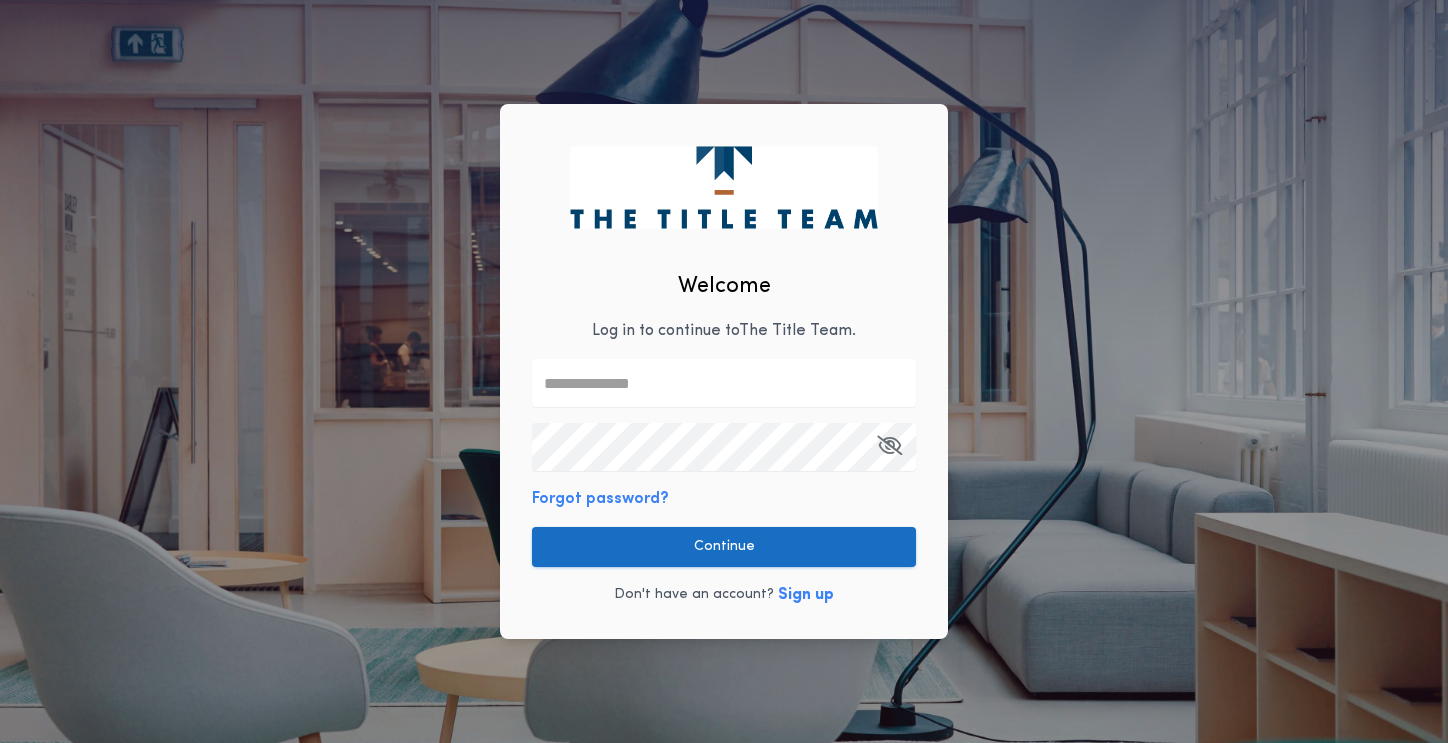 type on "**********" 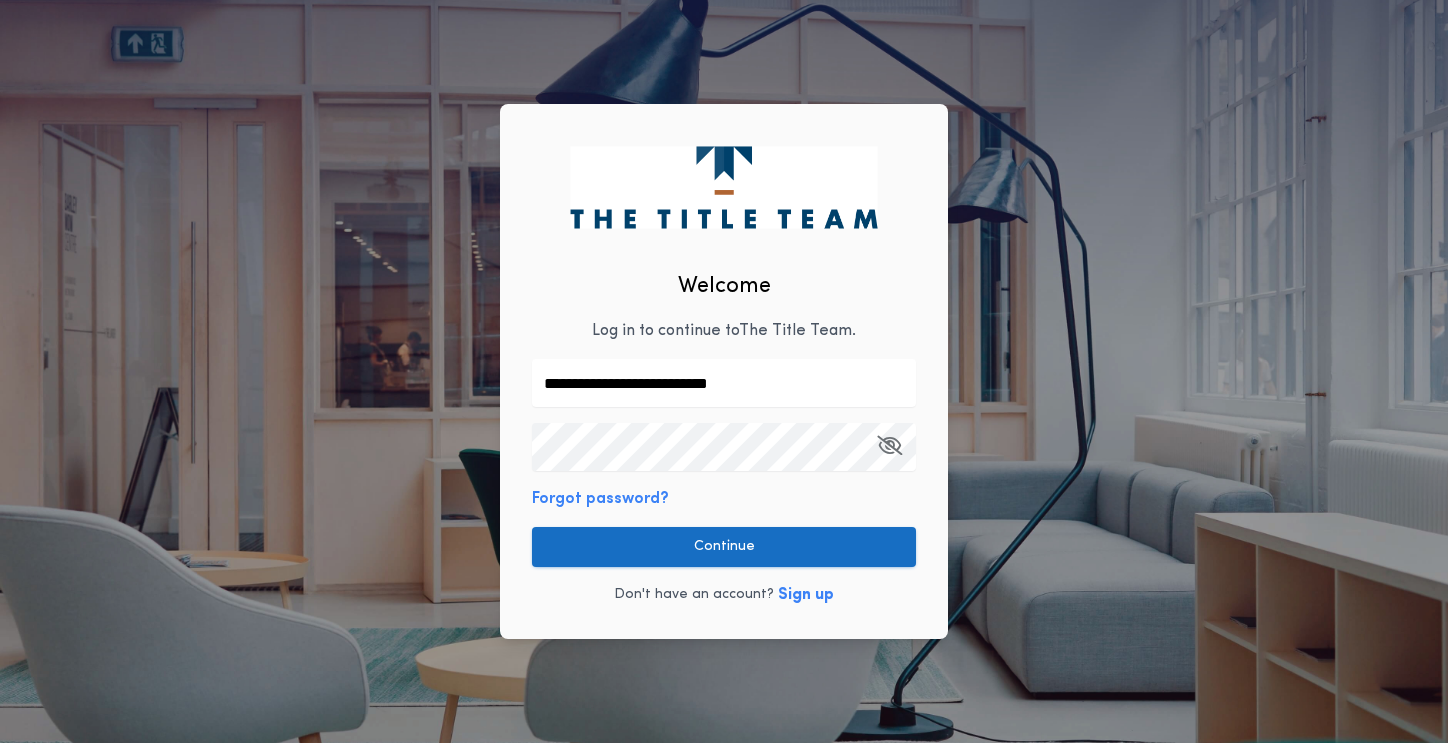 click on "Continue" at bounding box center [724, 547] 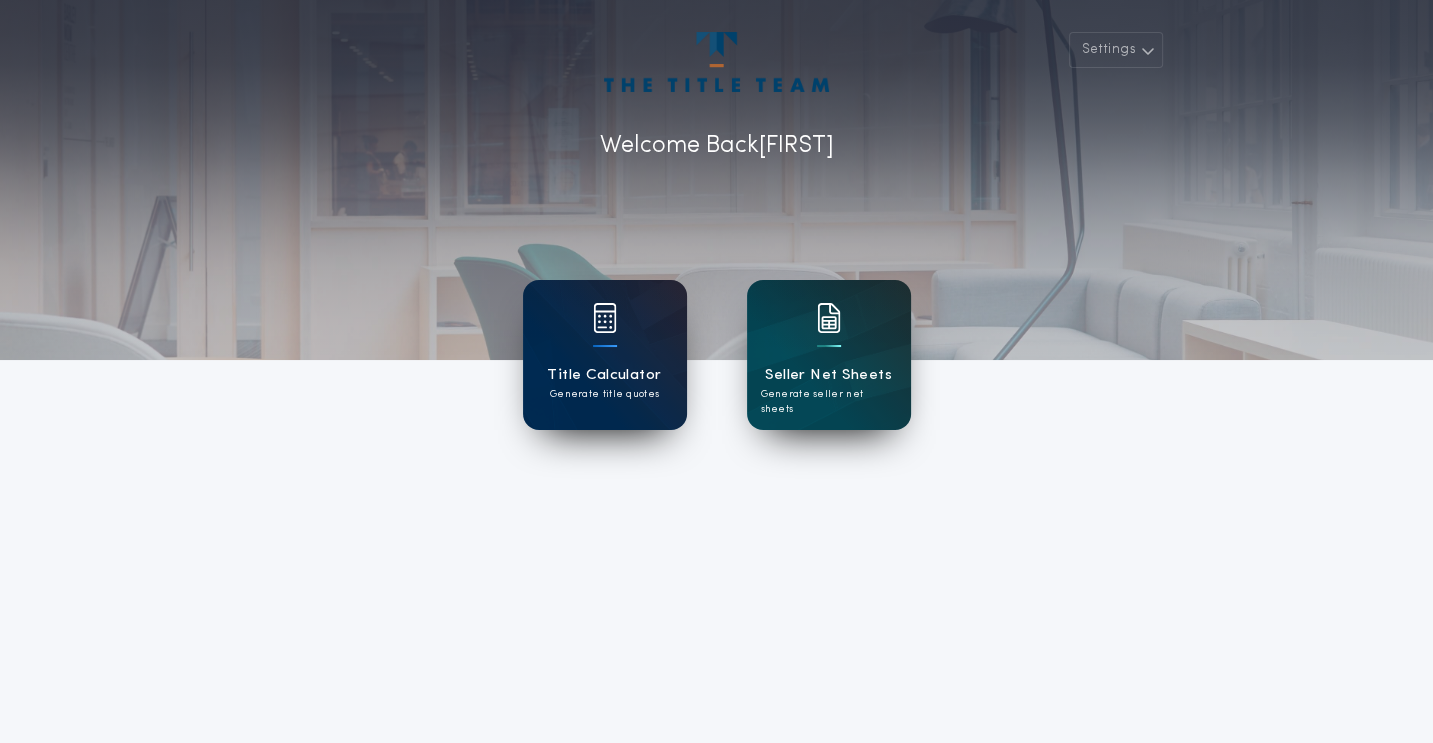 click at bounding box center (605, 331) 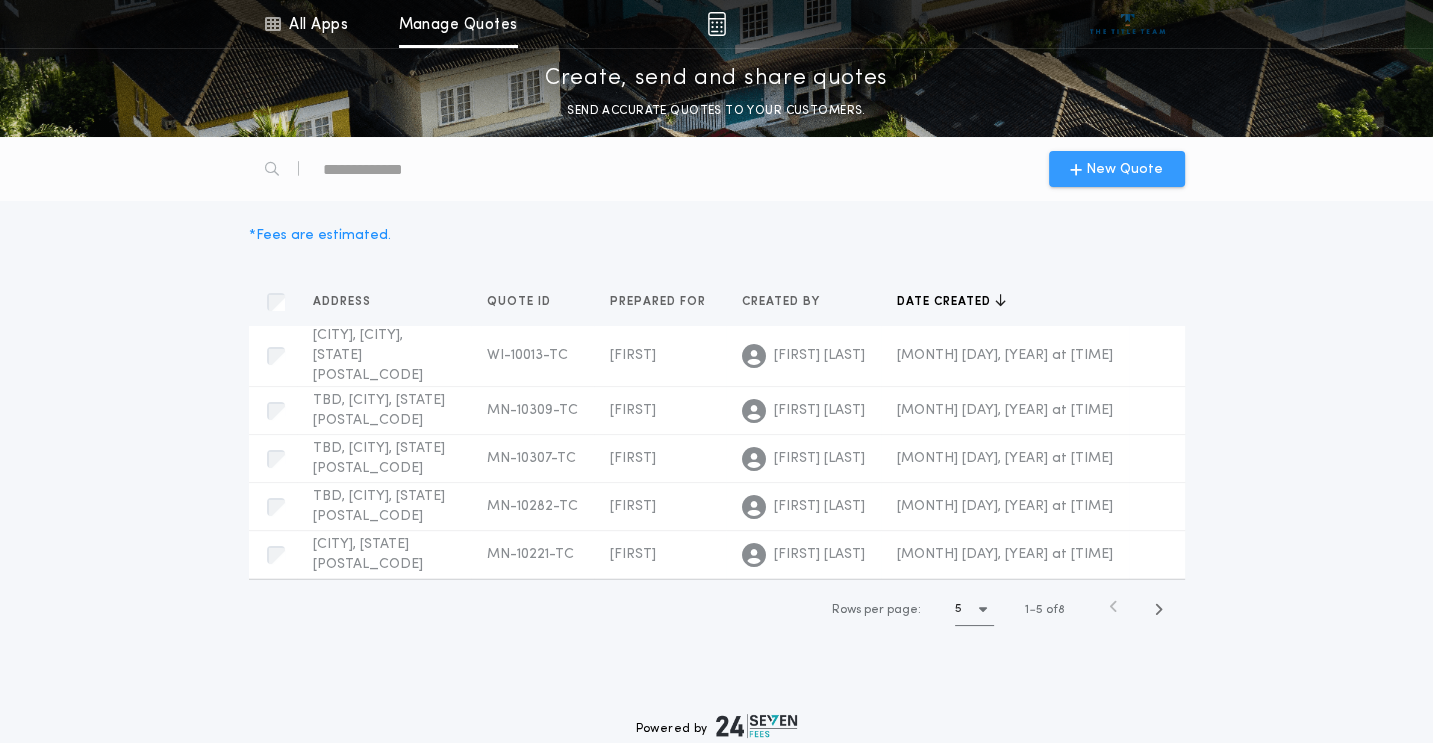 click on "New Quote" at bounding box center [1124, 169] 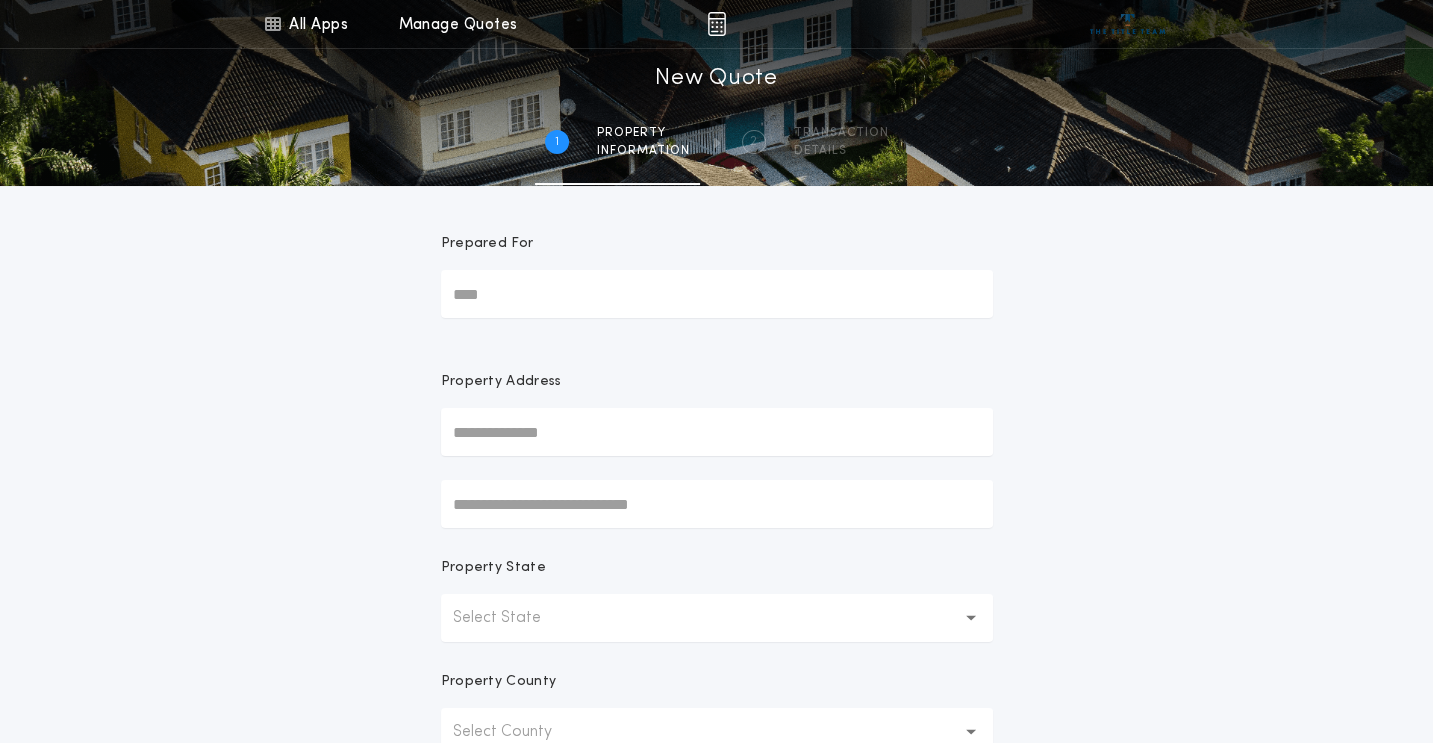 click on "Prepared For" at bounding box center (717, 294) 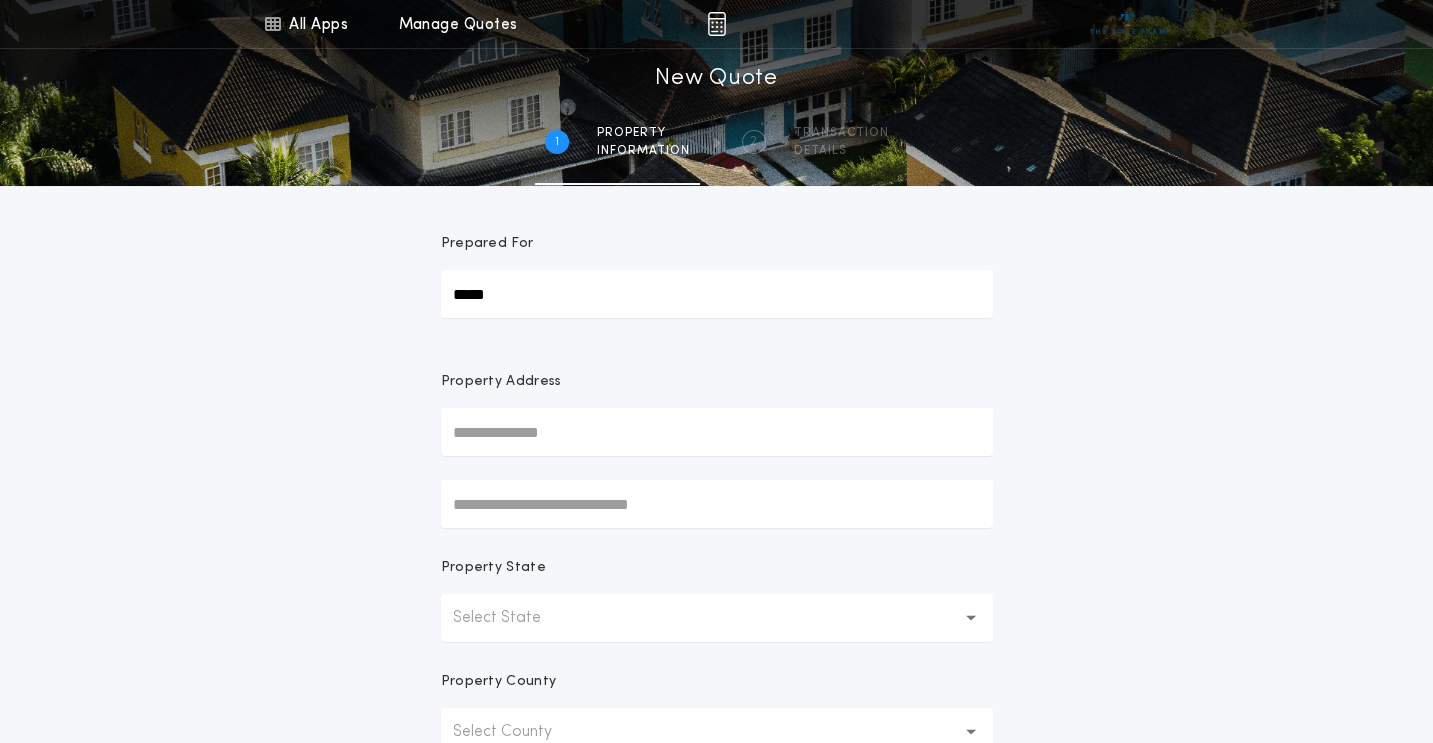 click at bounding box center (717, 432) 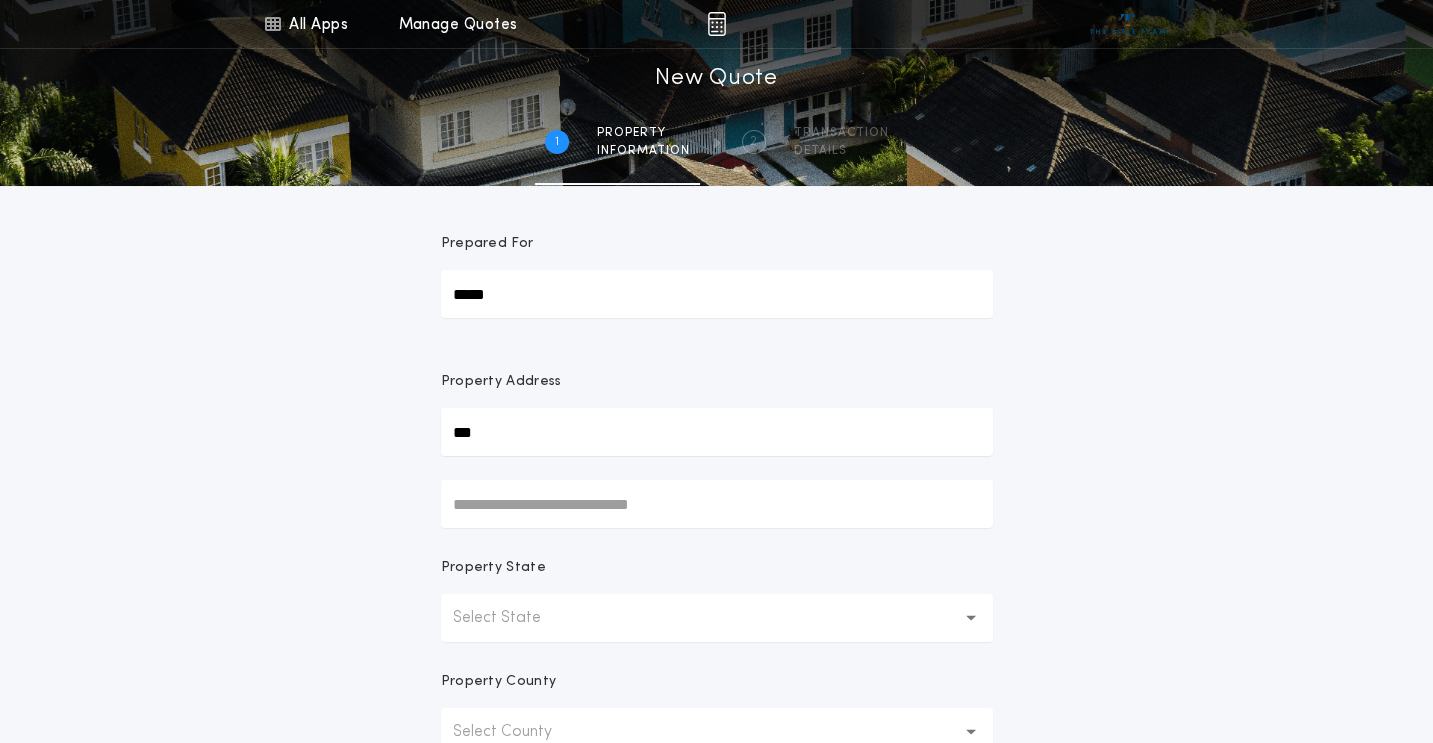 type on "***" 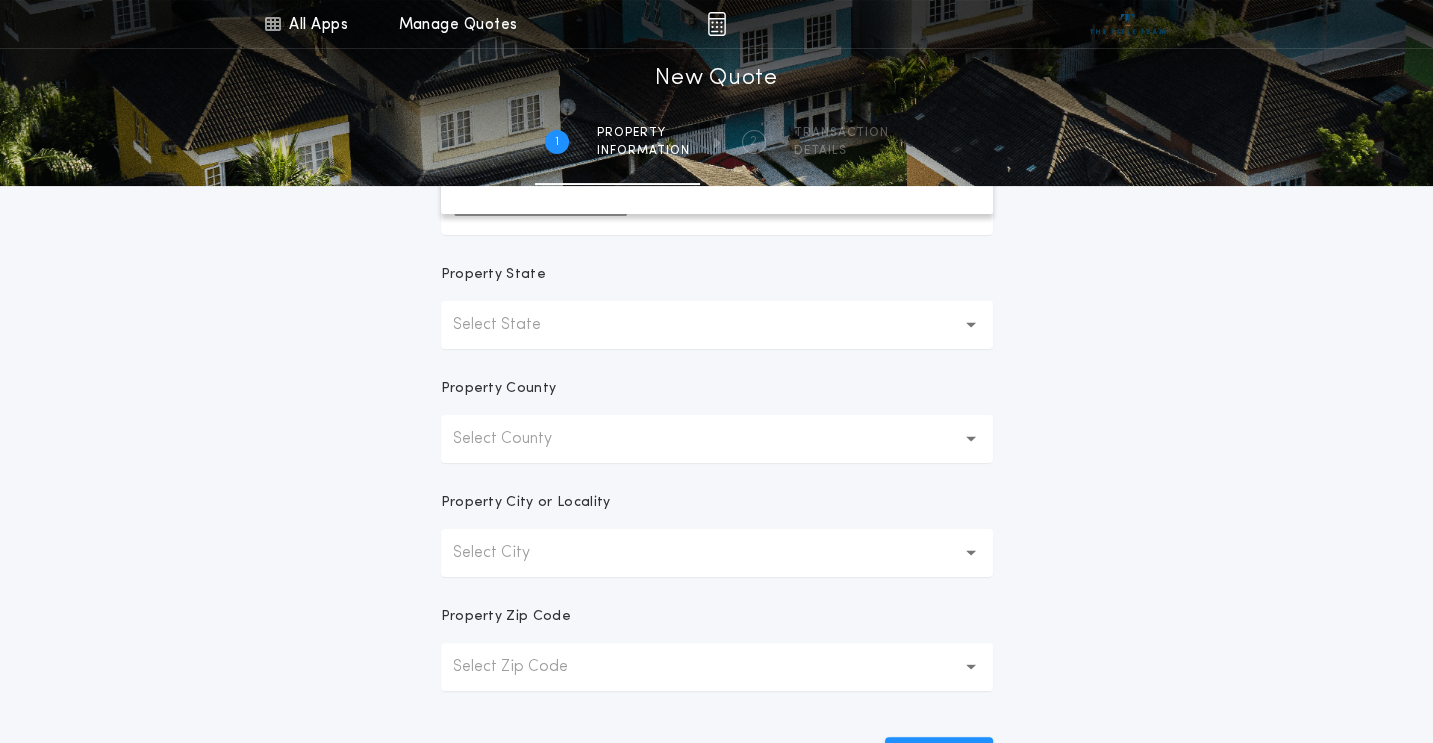 scroll, scrollTop: 300, scrollLeft: 0, axis: vertical 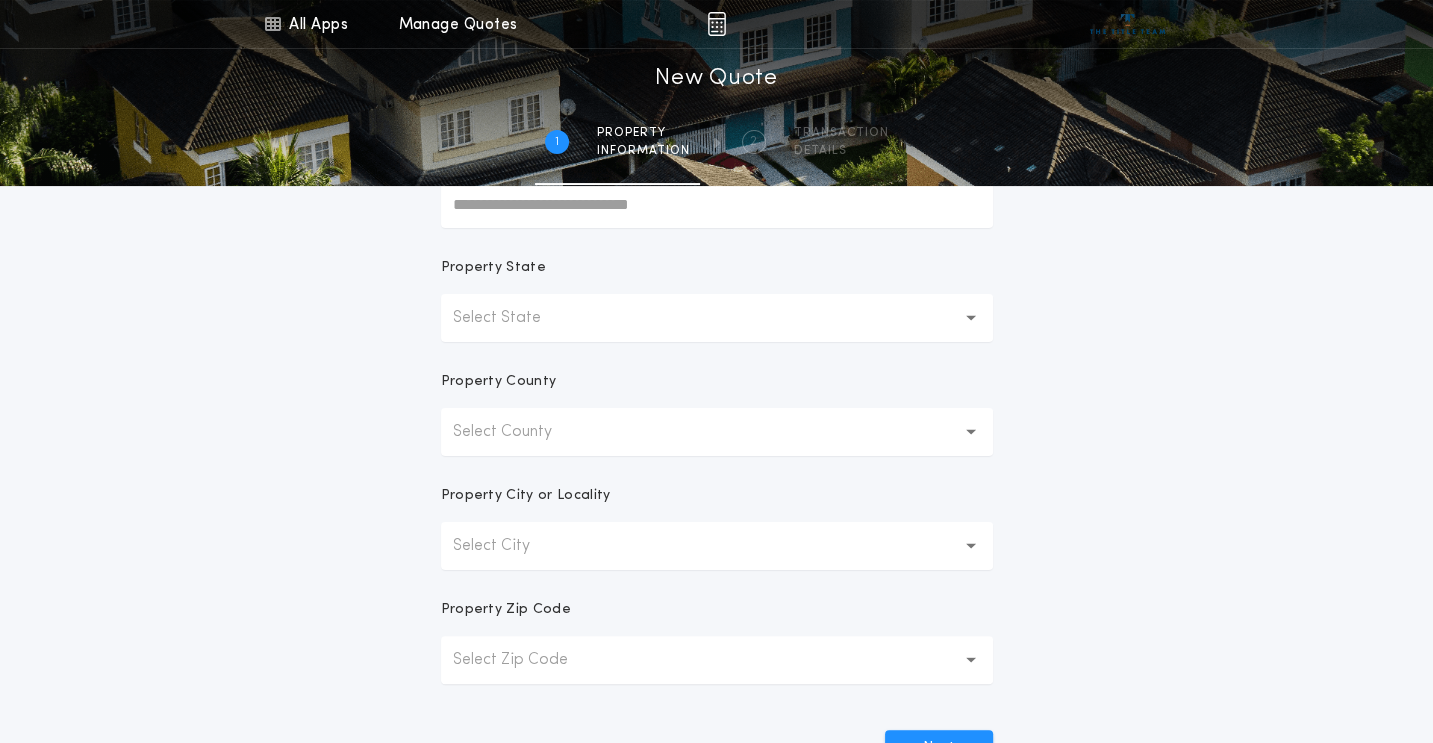 click on "Select County" at bounding box center [518, 432] 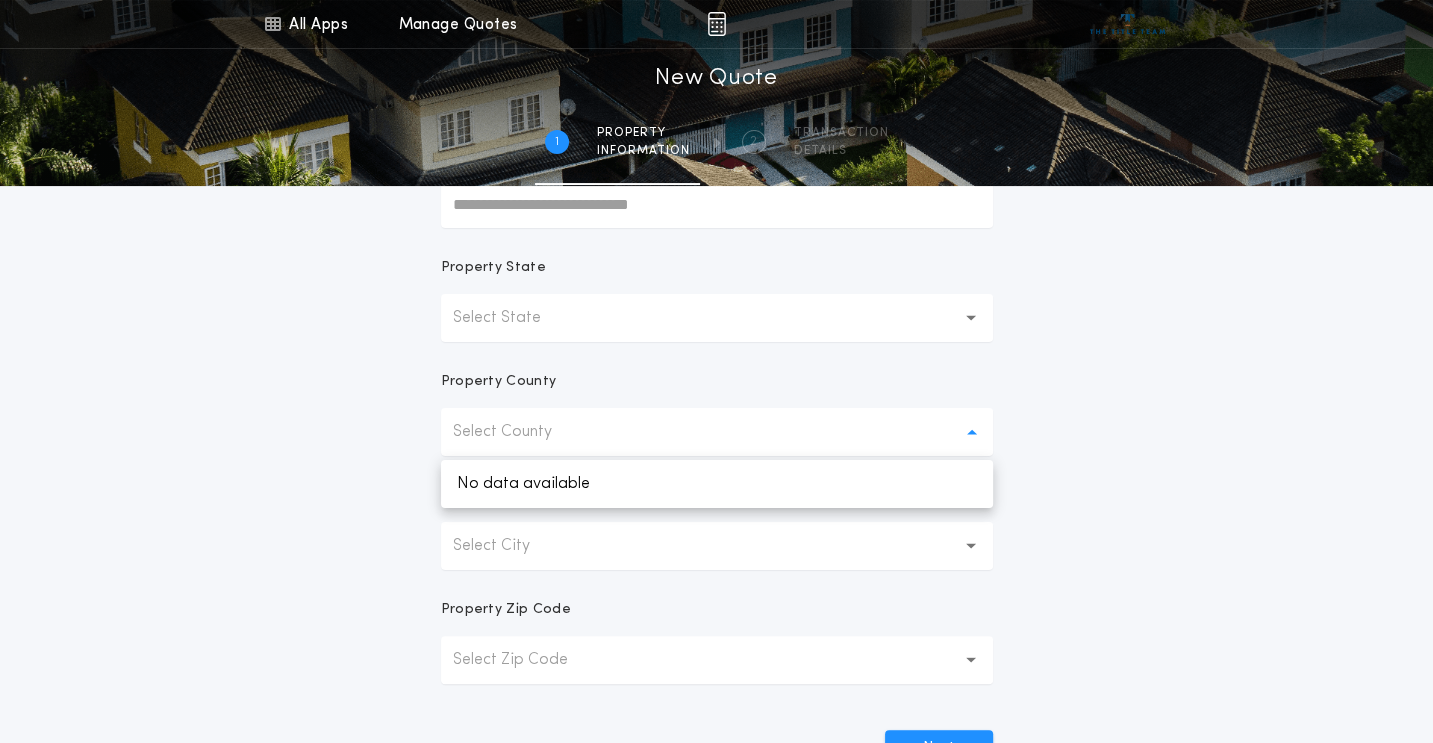 click on "Select State" at bounding box center (513, 318) 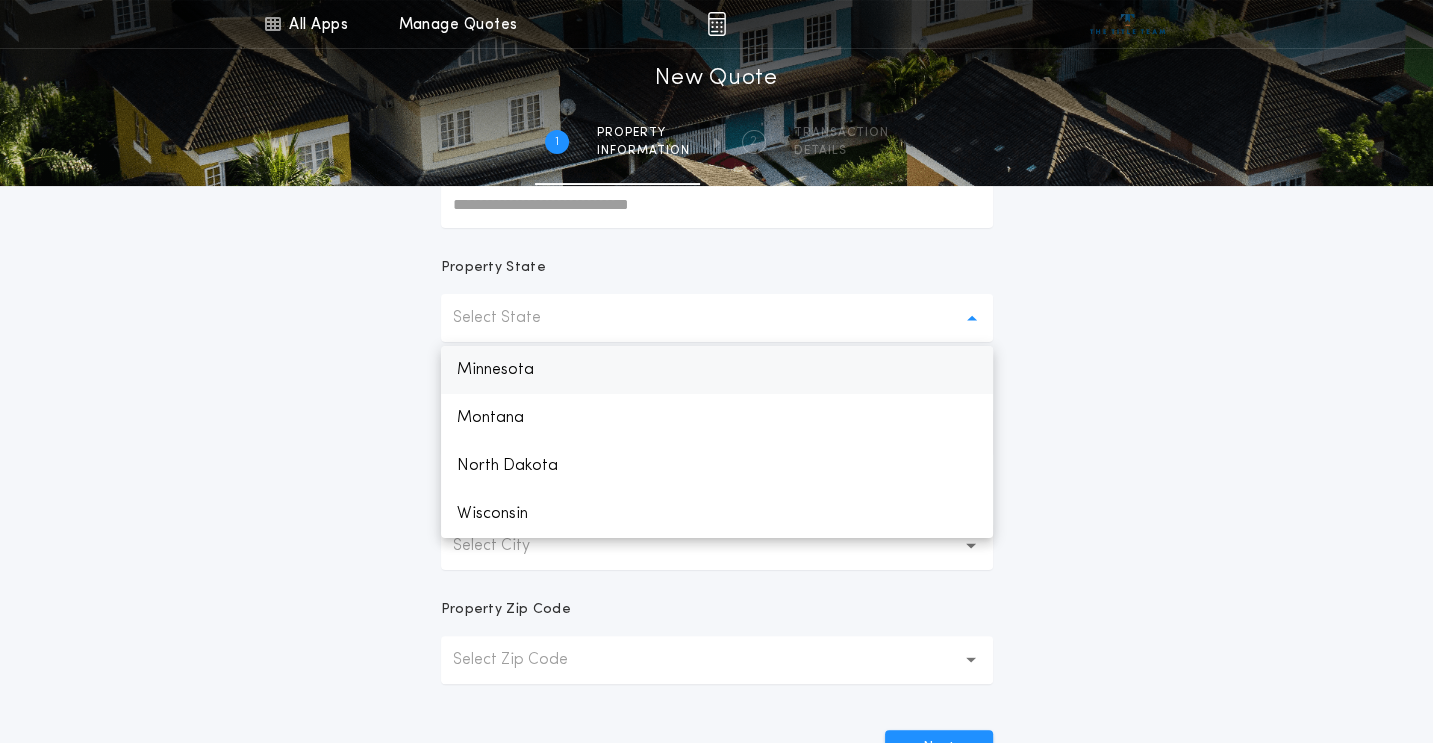 click on "Minnesota" at bounding box center (717, 370) 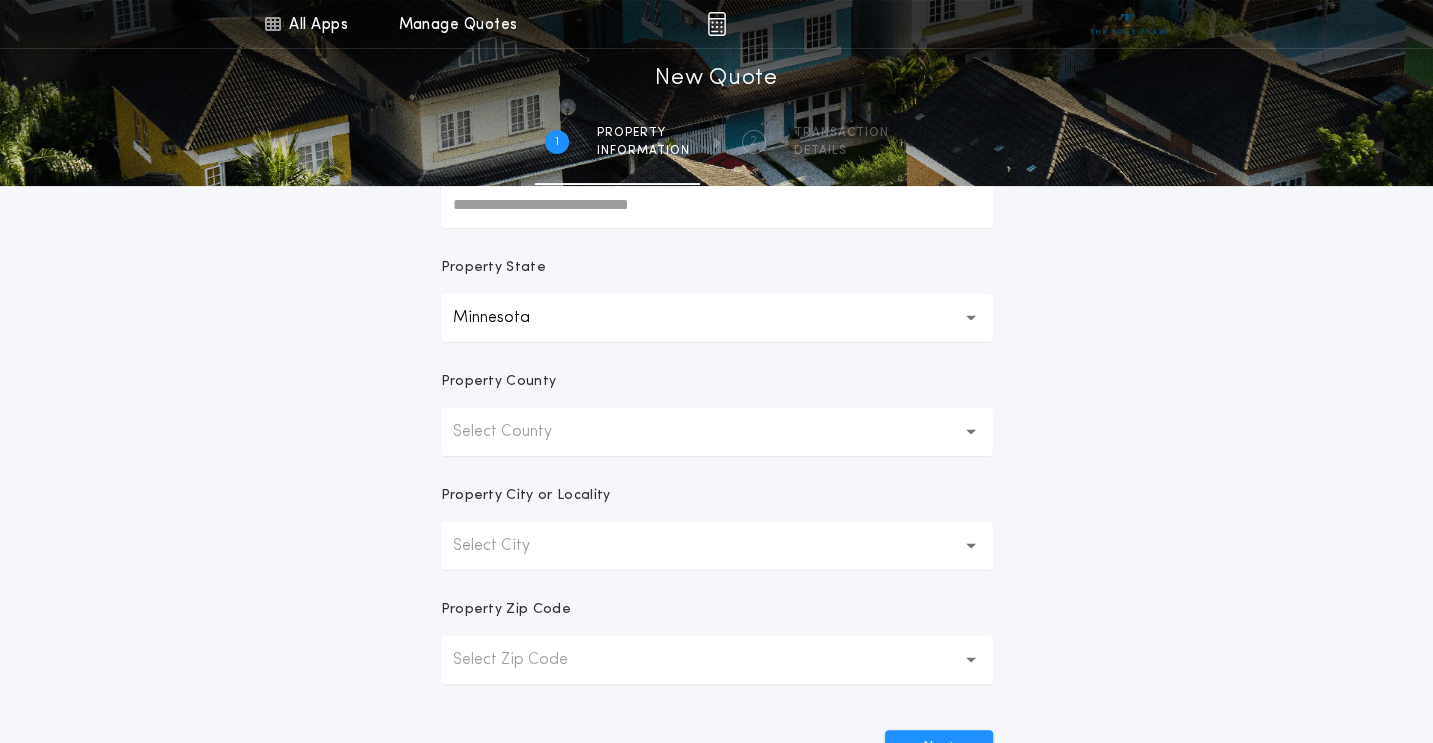 click on "Select County" at bounding box center (518, 432) 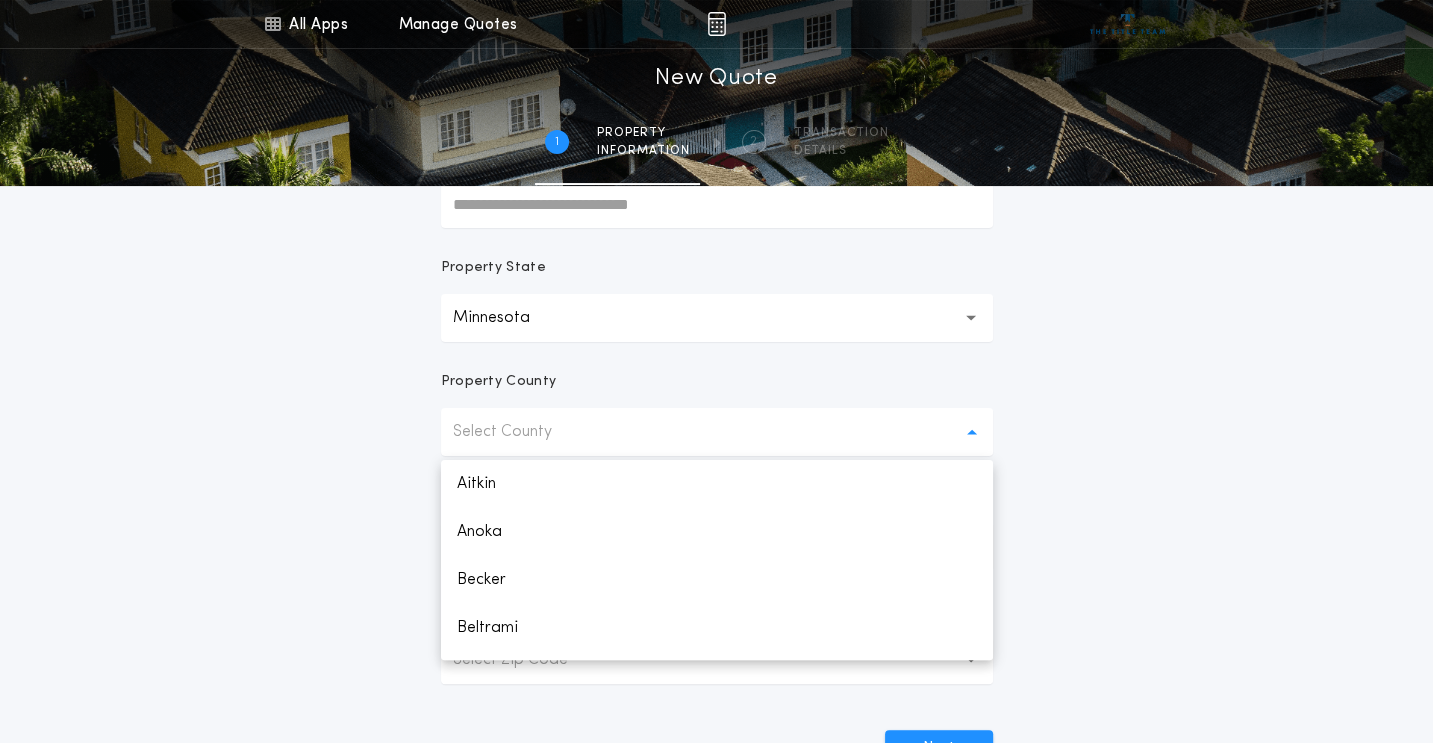 scroll, scrollTop: 3112, scrollLeft: 0, axis: vertical 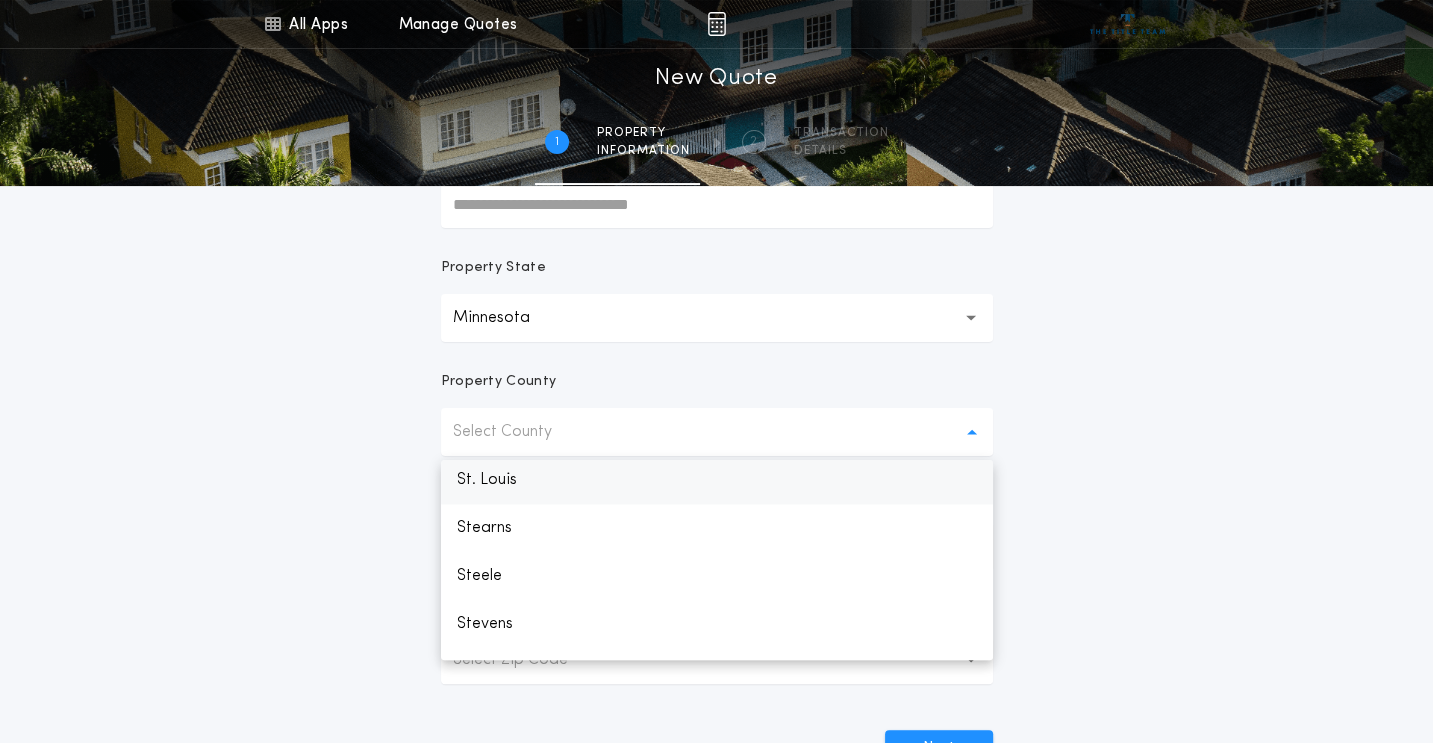 click on "St. Louis" at bounding box center (717, 480) 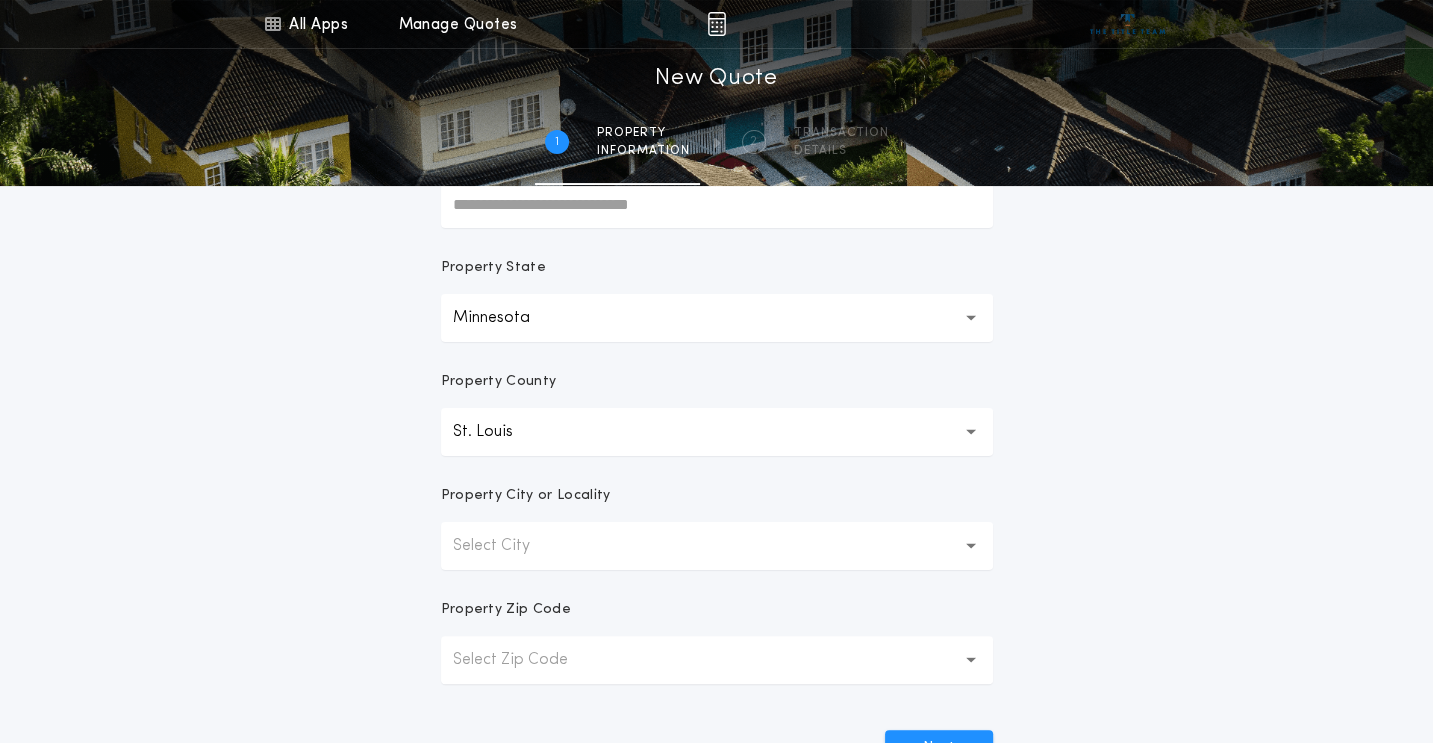 click on "Select City" at bounding box center (507, 546) 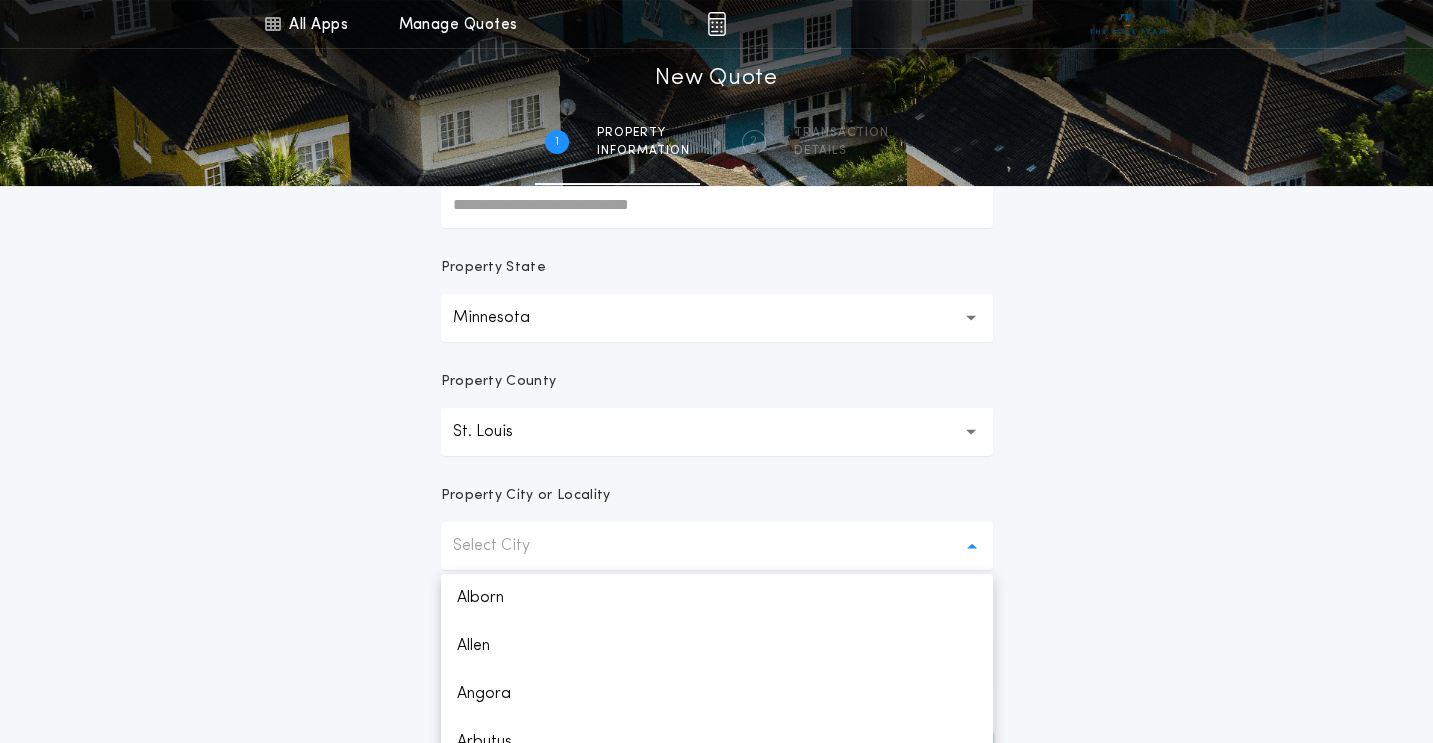 scroll, scrollTop: 331, scrollLeft: 0, axis: vertical 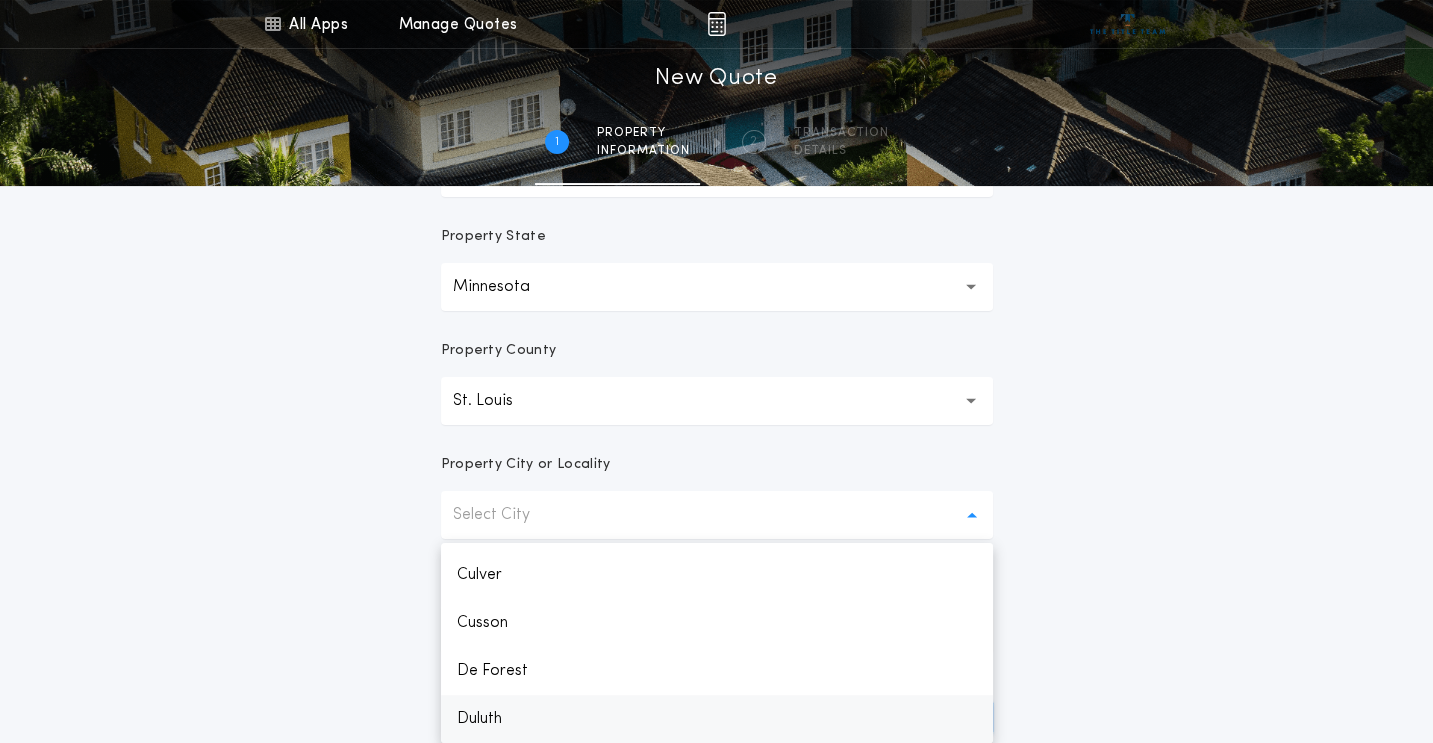 click on "Duluth" at bounding box center (717, 719) 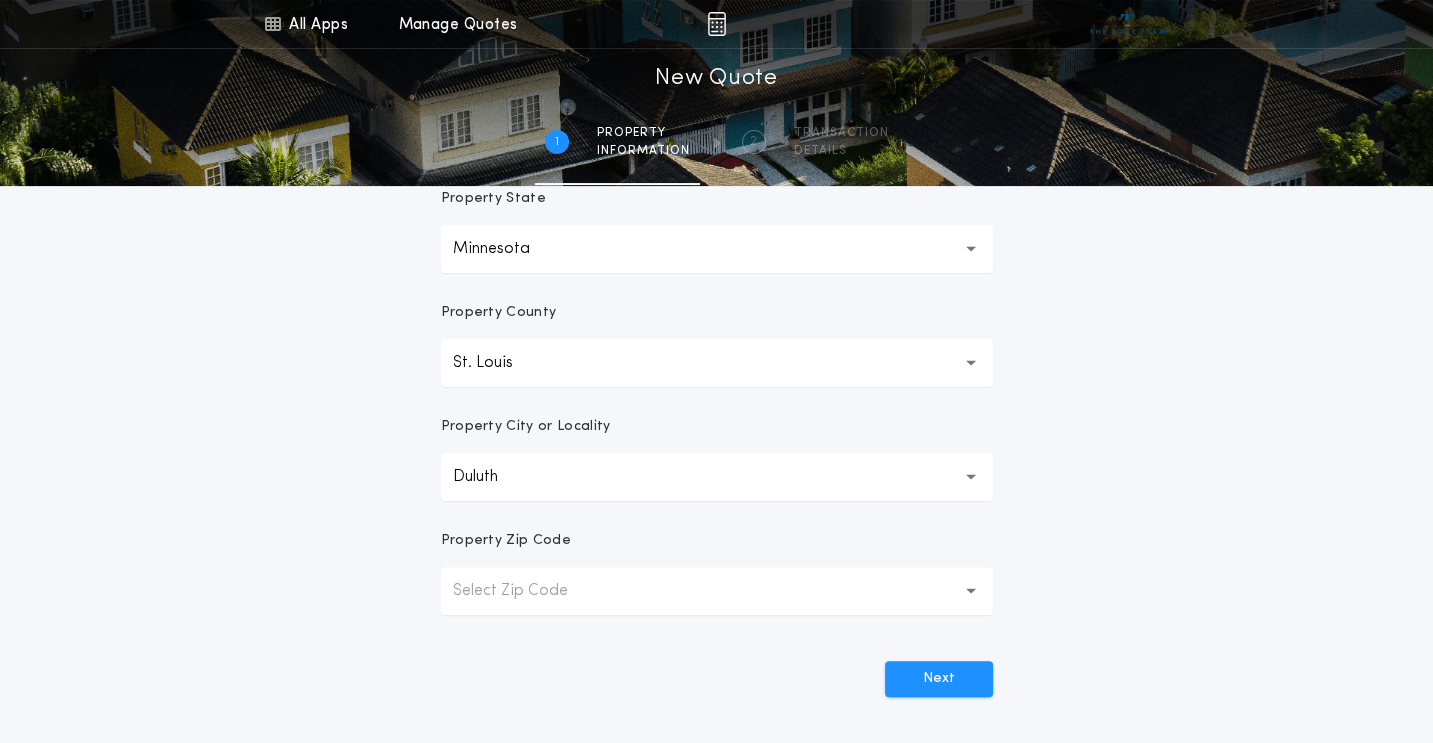 scroll, scrollTop: 431, scrollLeft: 0, axis: vertical 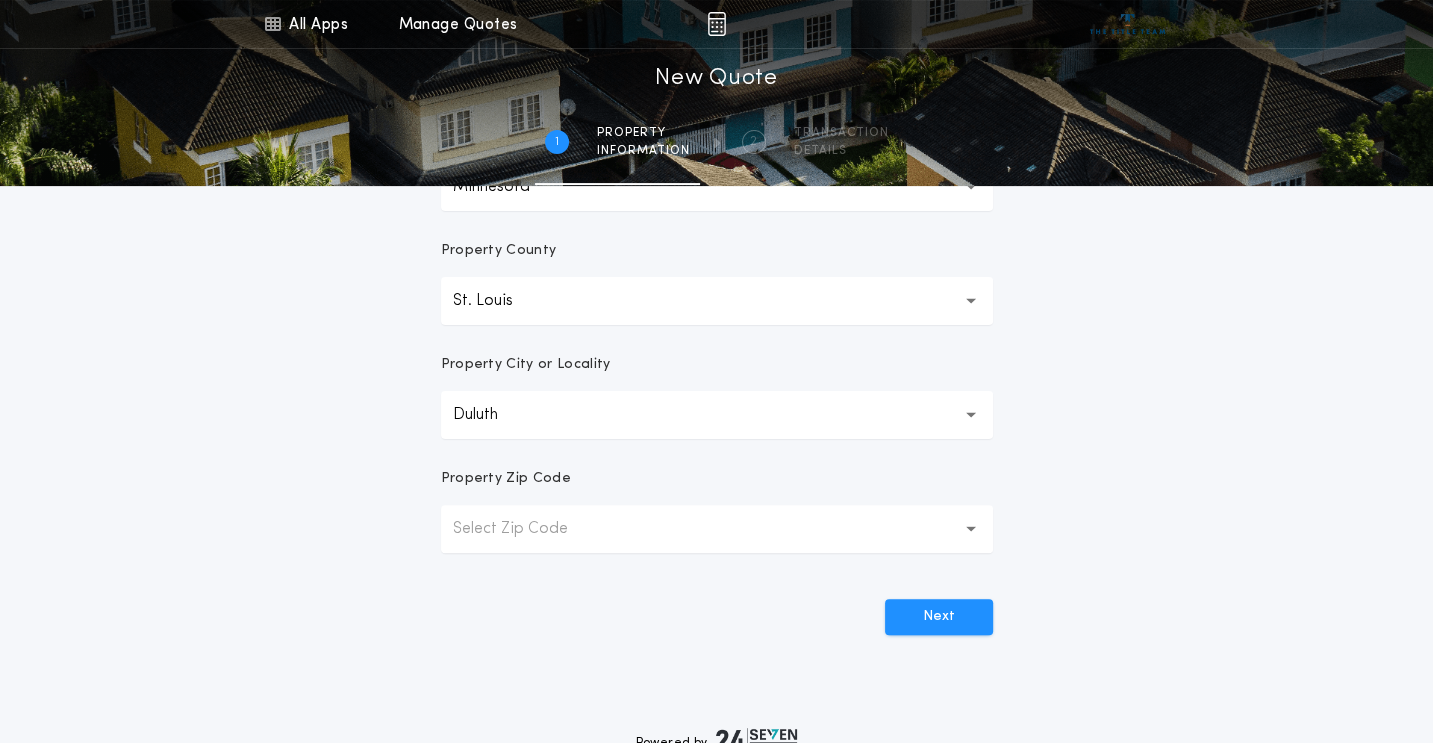 click on "Select Zip Code" at bounding box center (526, 529) 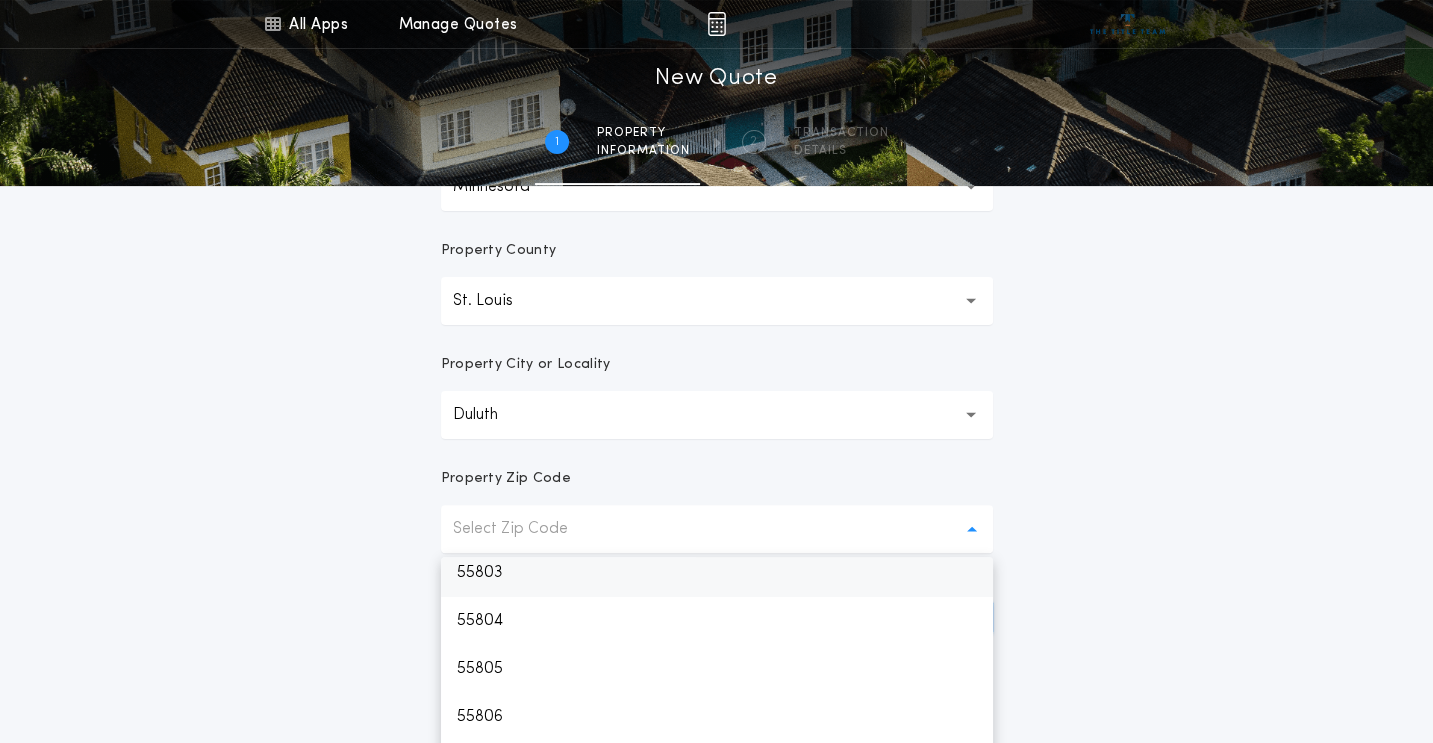 scroll, scrollTop: 100, scrollLeft: 0, axis: vertical 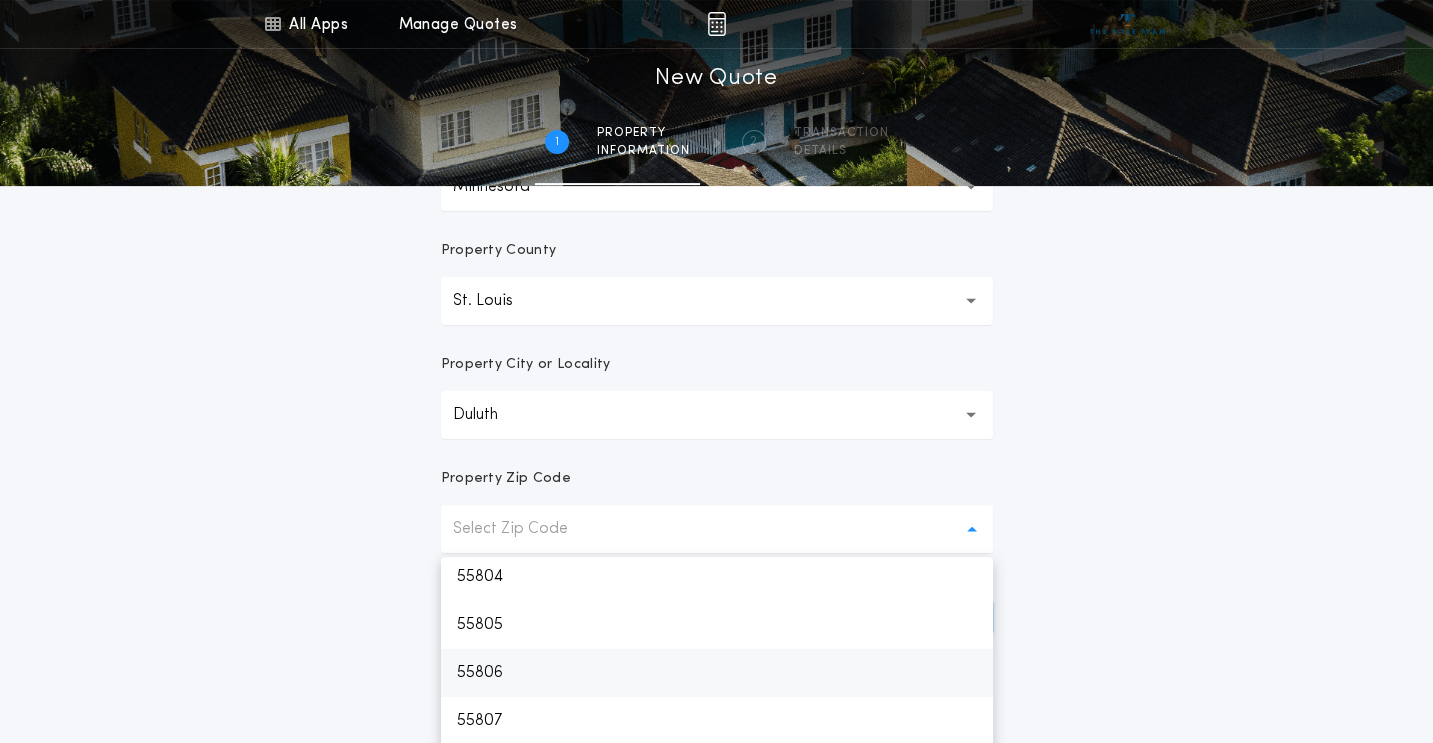 click on "55806" at bounding box center [717, 673] 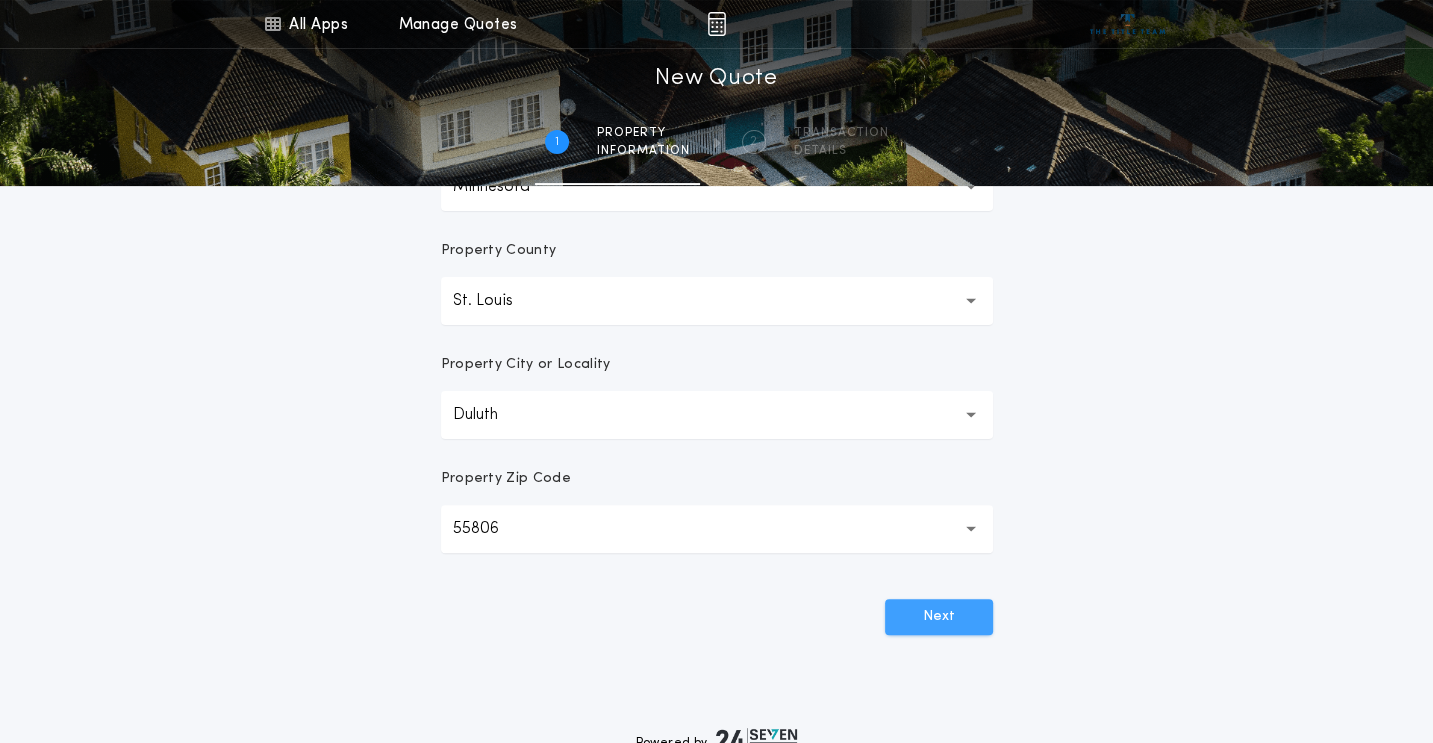 click on "Next" at bounding box center (939, 617) 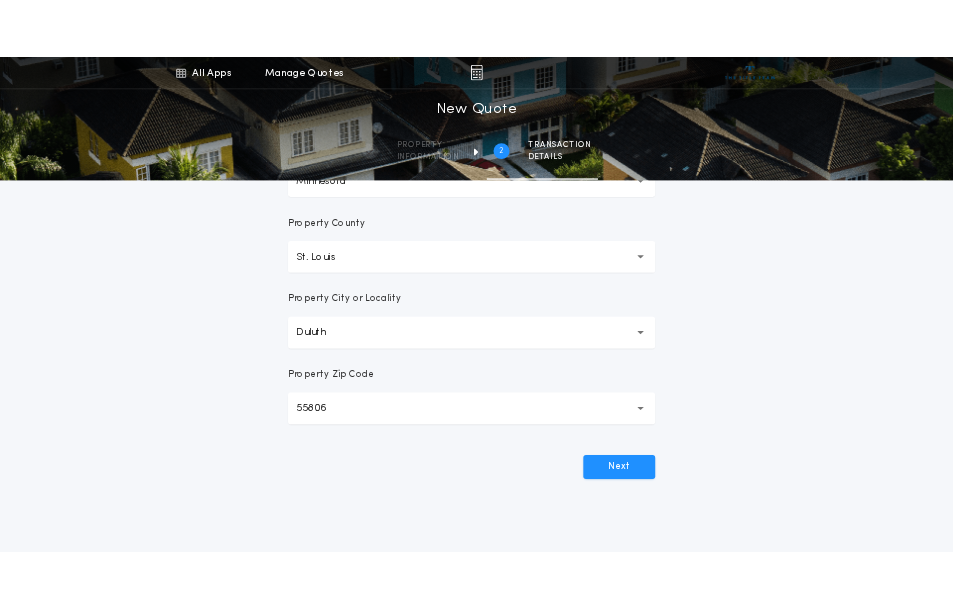 scroll, scrollTop: 0, scrollLeft: 0, axis: both 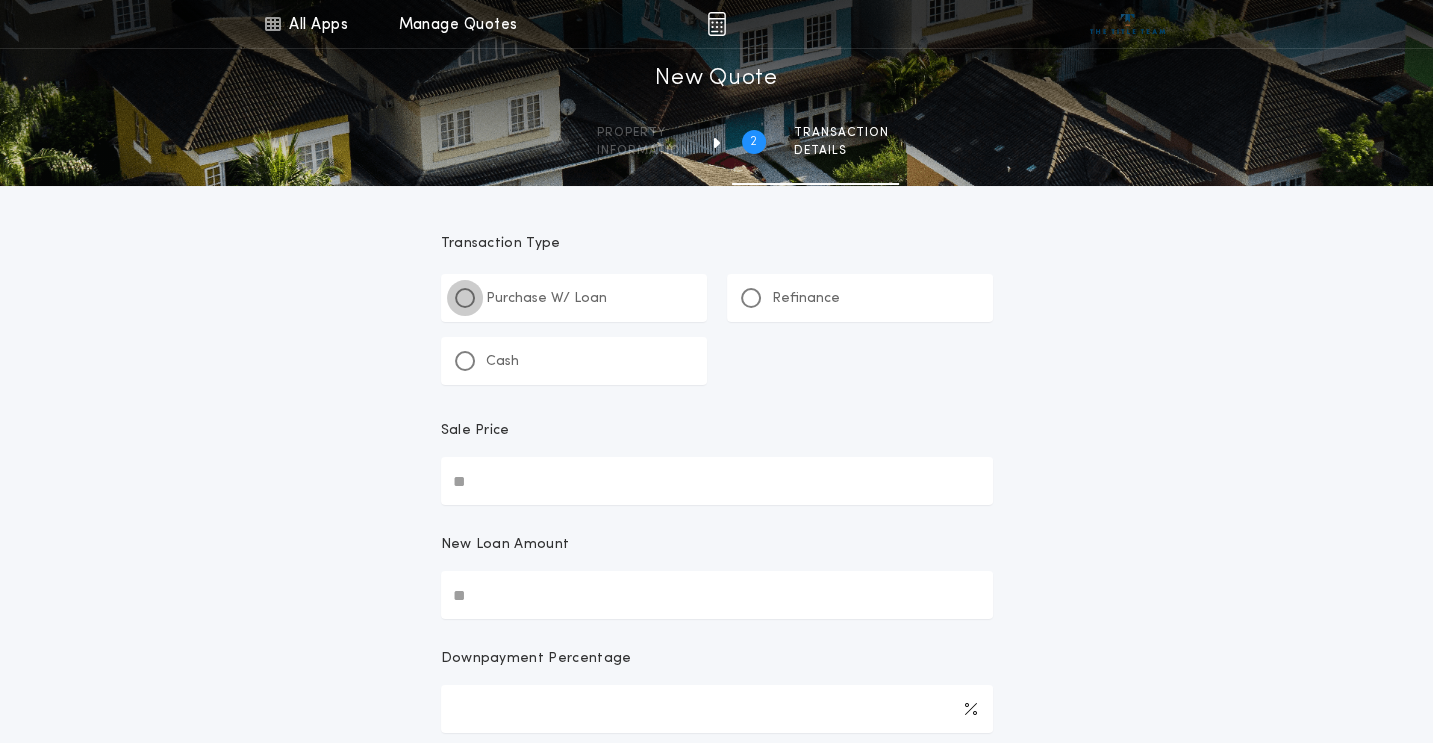 click at bounding box center (465, 298) 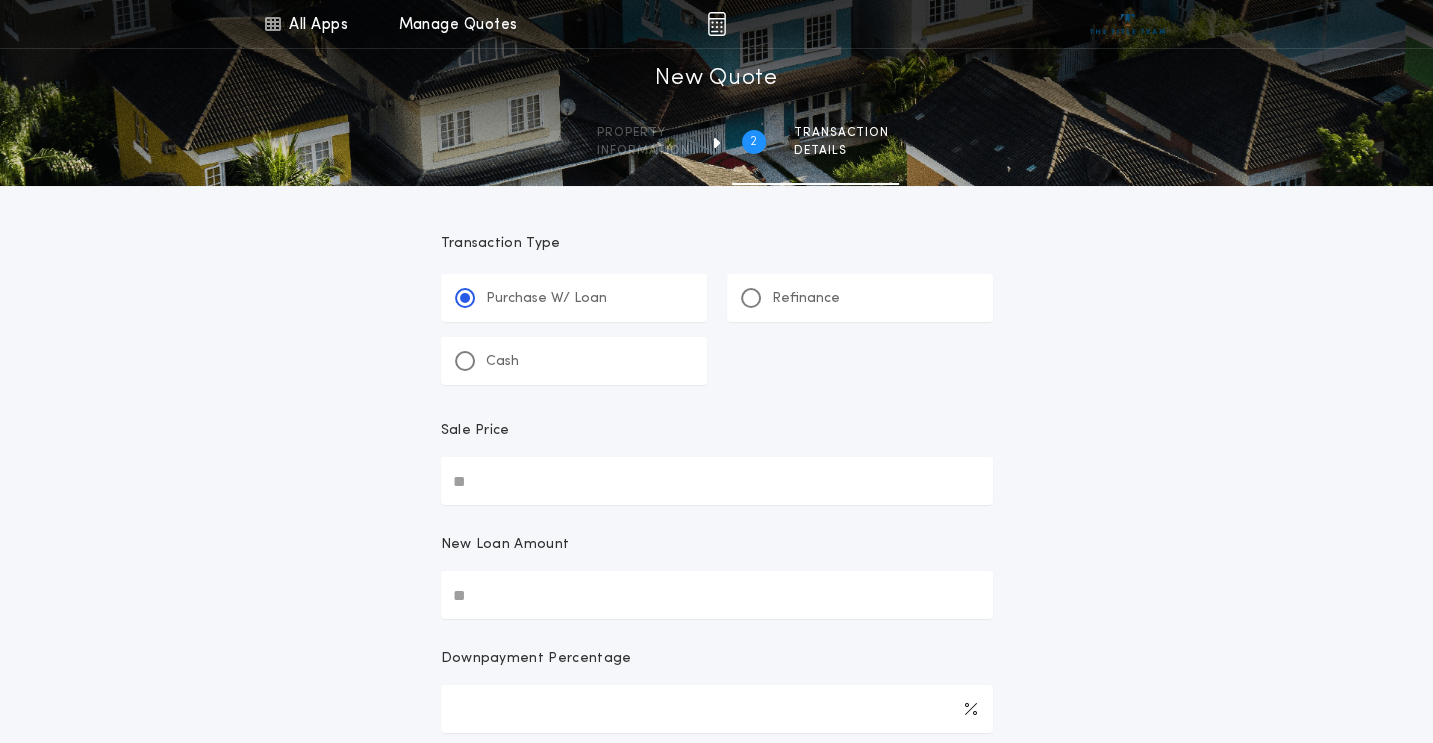 click on "Sale Price" at bounding box center [717, 481] 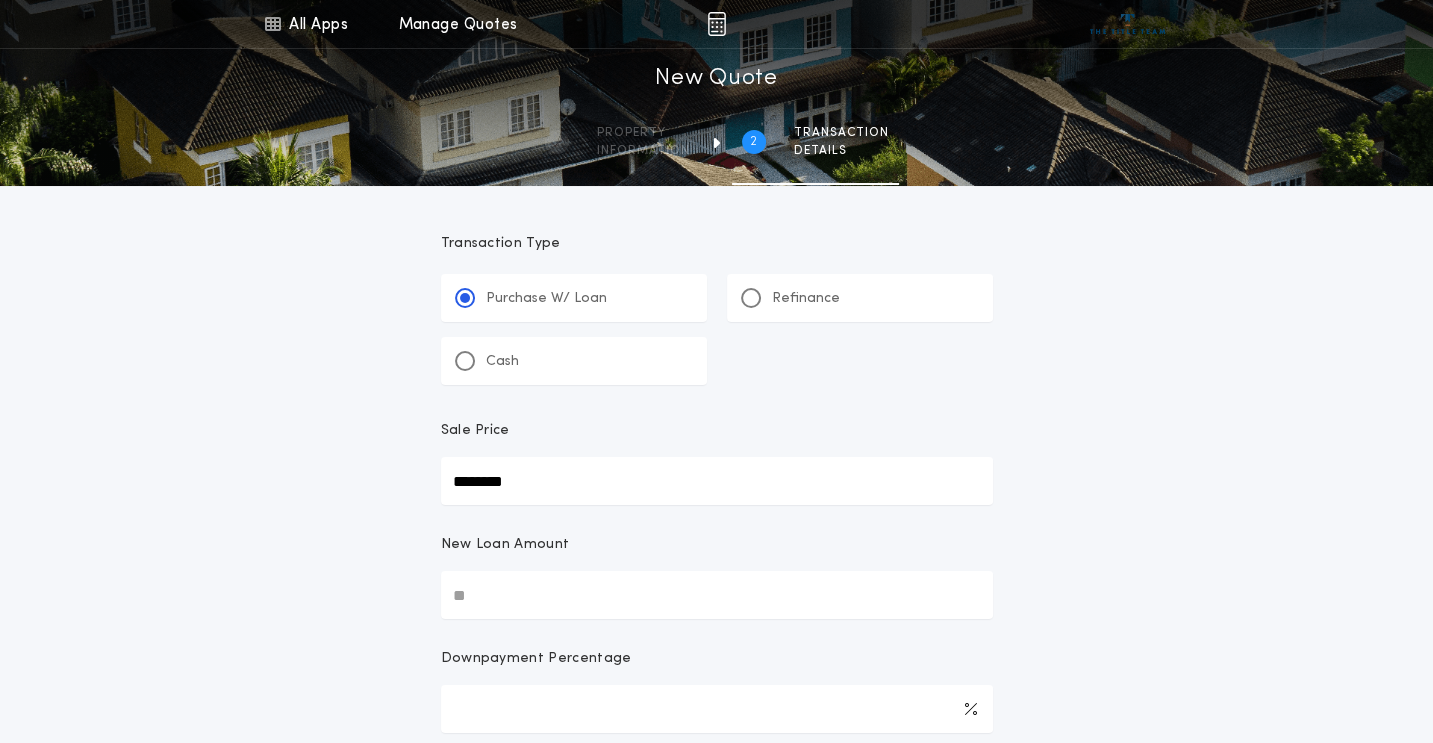 type on "********" 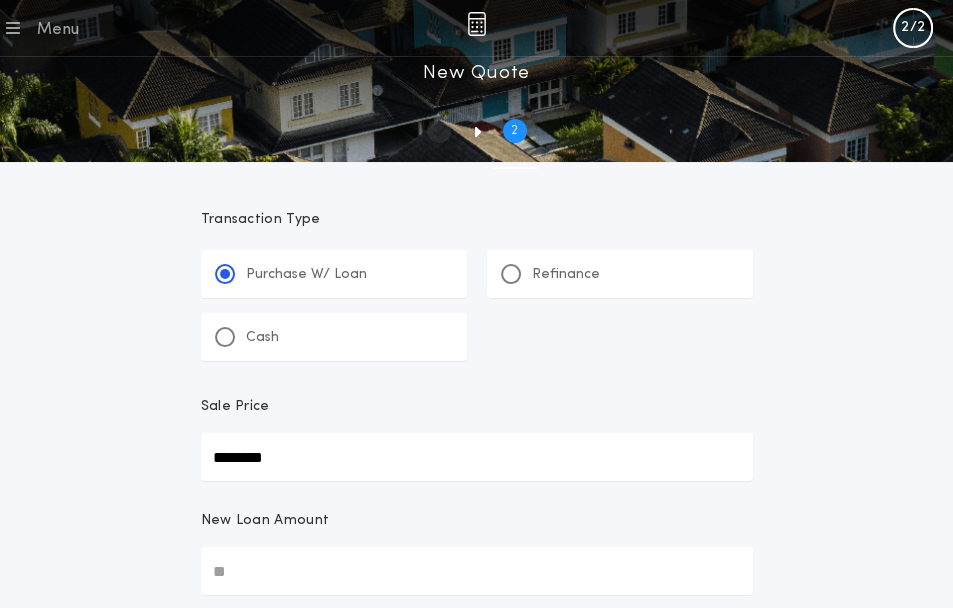 scroll, scrollTop: 100, scrollLeft: 0, axis: vertical 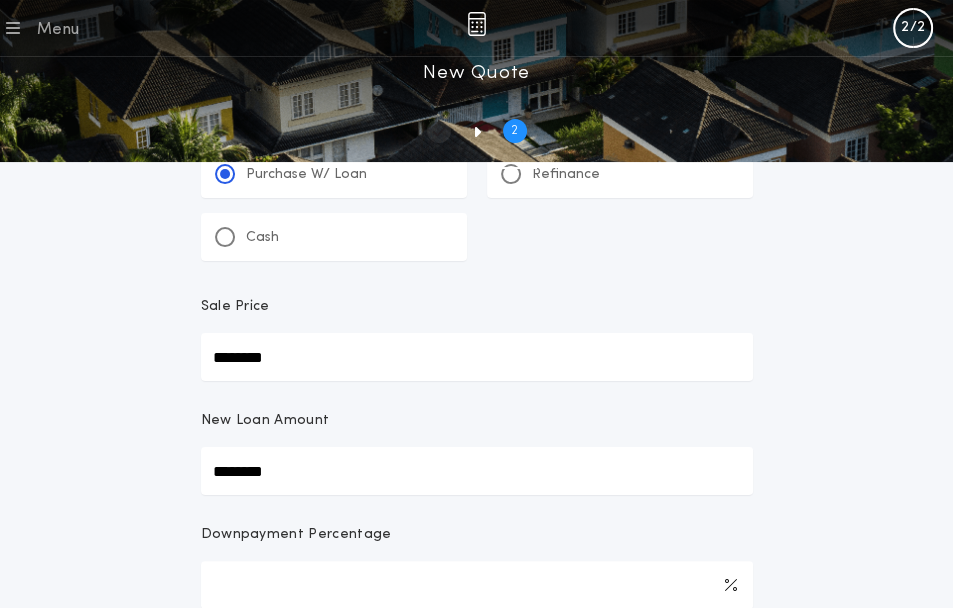 type on "********" 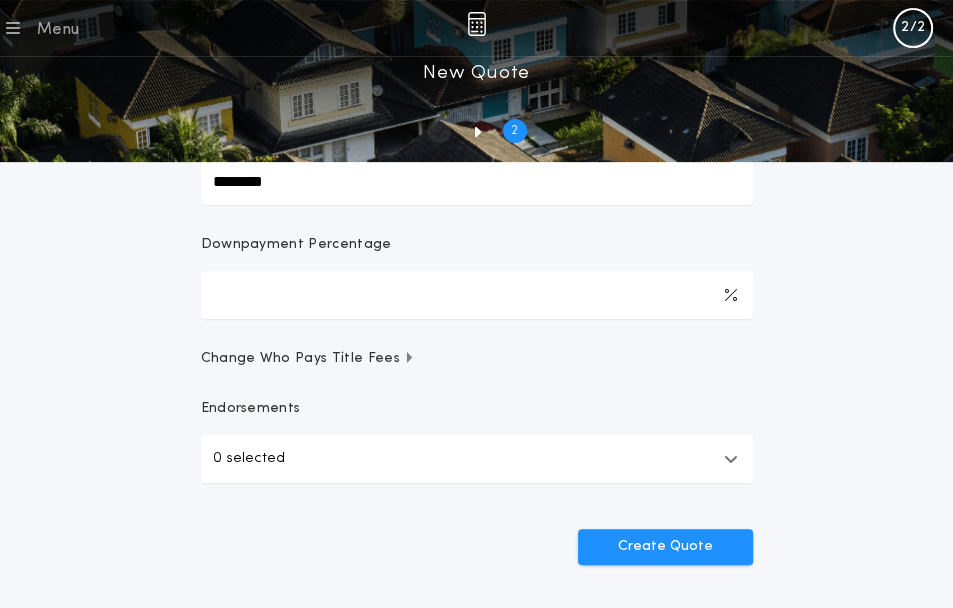 scroll, scrollTop: 424, scrollLeft: 0, axis: vertical 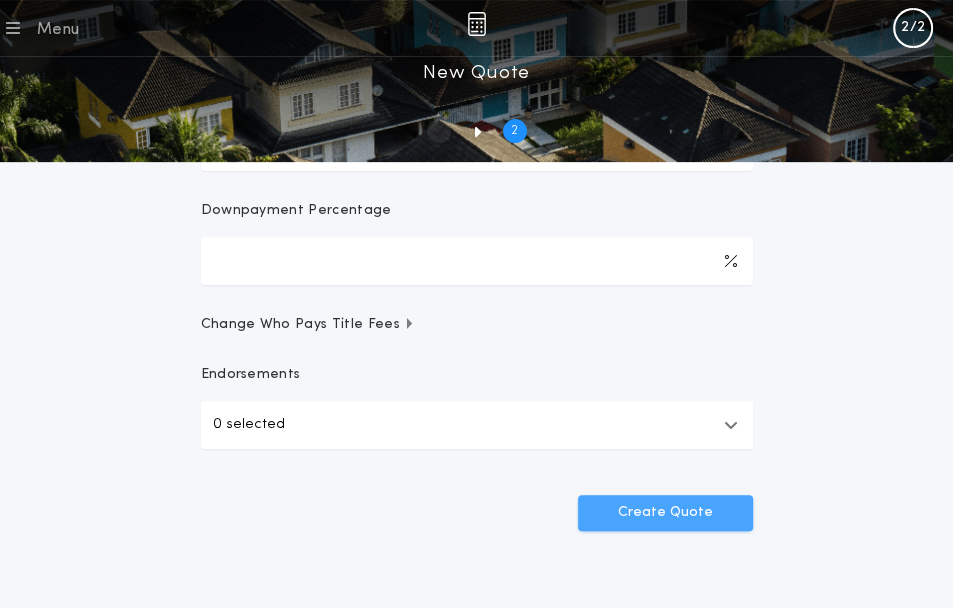 click on "Create Quote" at bounding box center [665, 513] 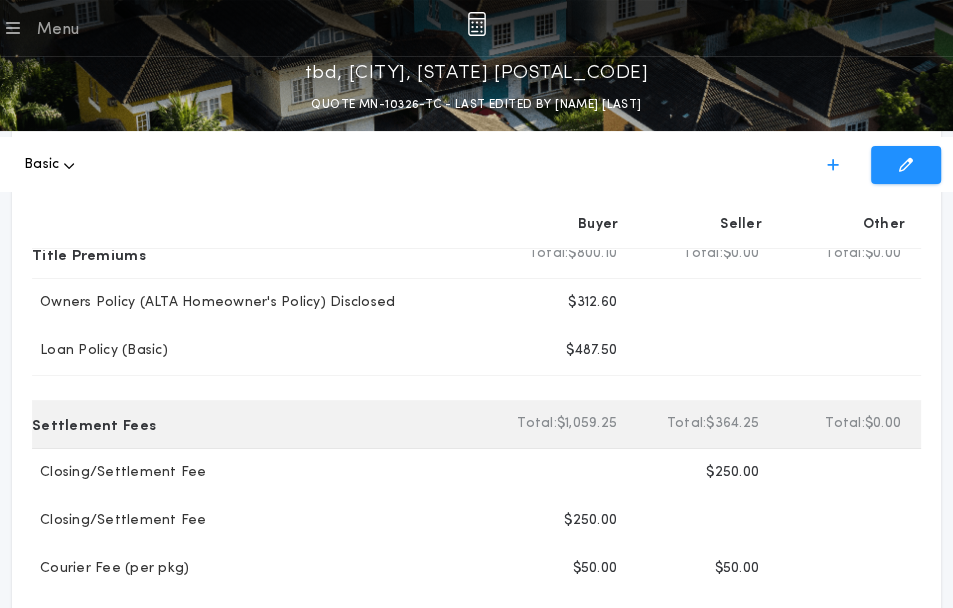 scroll, scrollTop: 200, scrollLeft: 0, axis: vertical 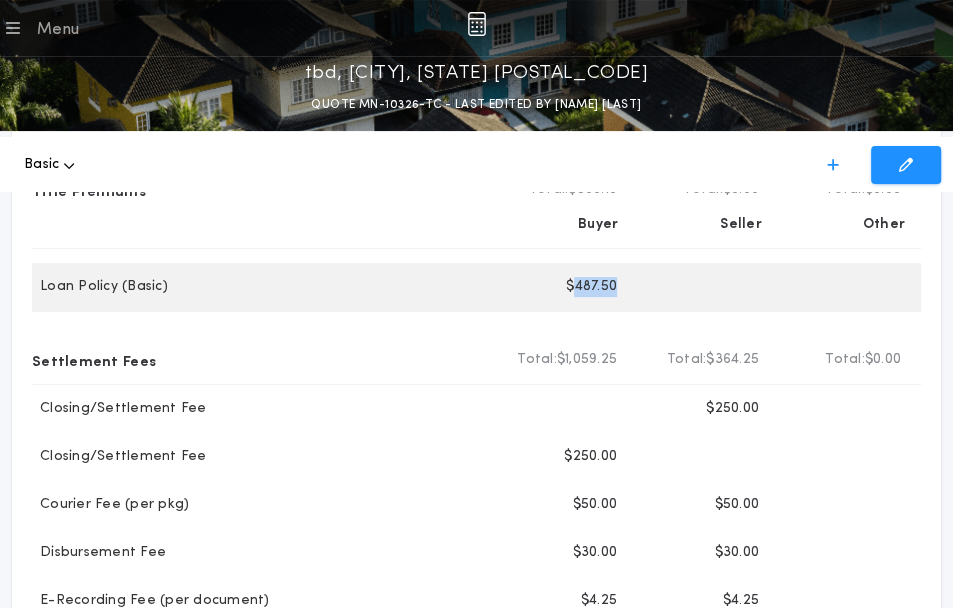 drag, startPoint x: 616, startPoint y: 307, endPoint x: 572, endPoint y: 304, distance: 44.102154 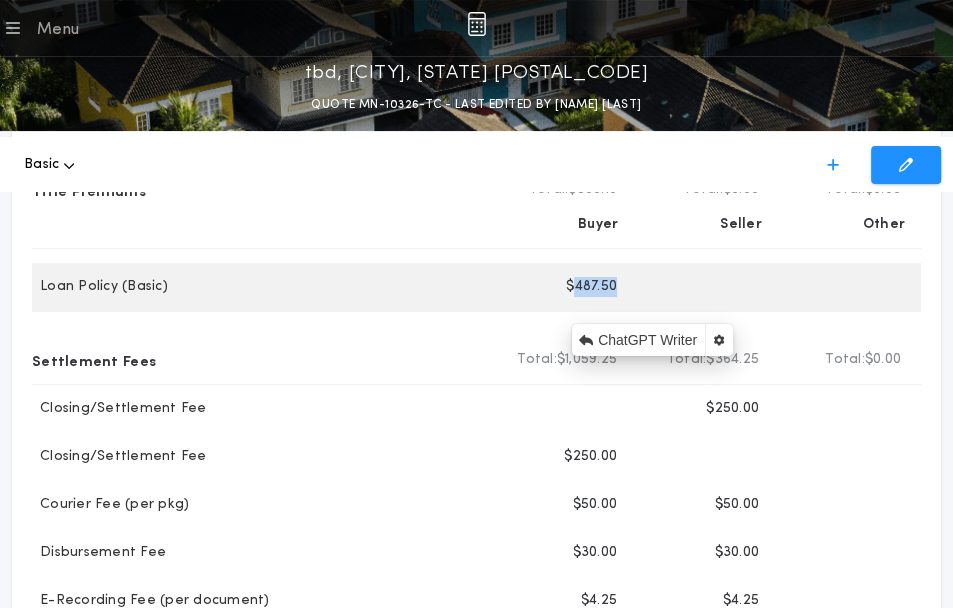 copy on "487.50" 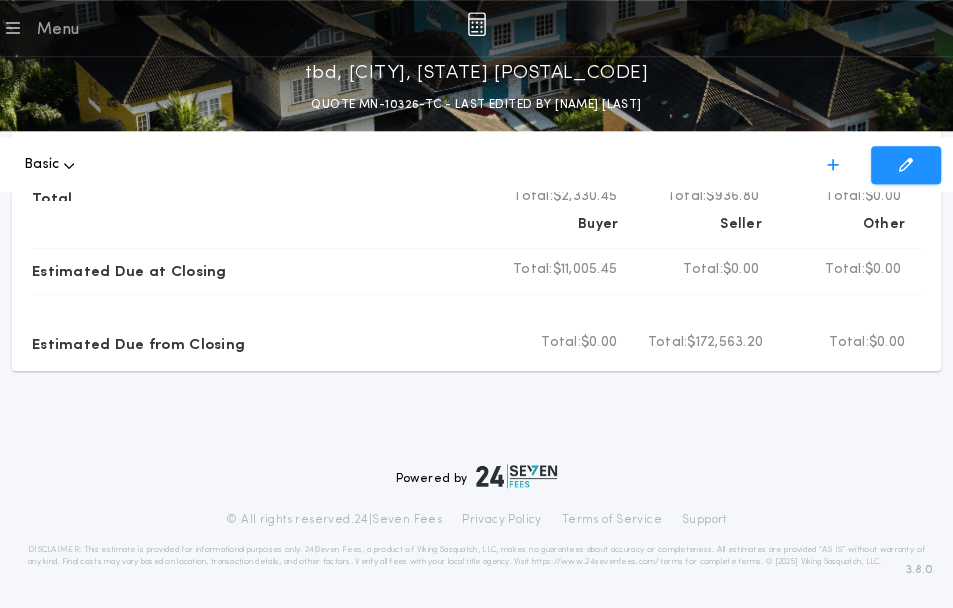 scroll, scrollTop: 1188, scrollLeft: 0, axis: vertical 